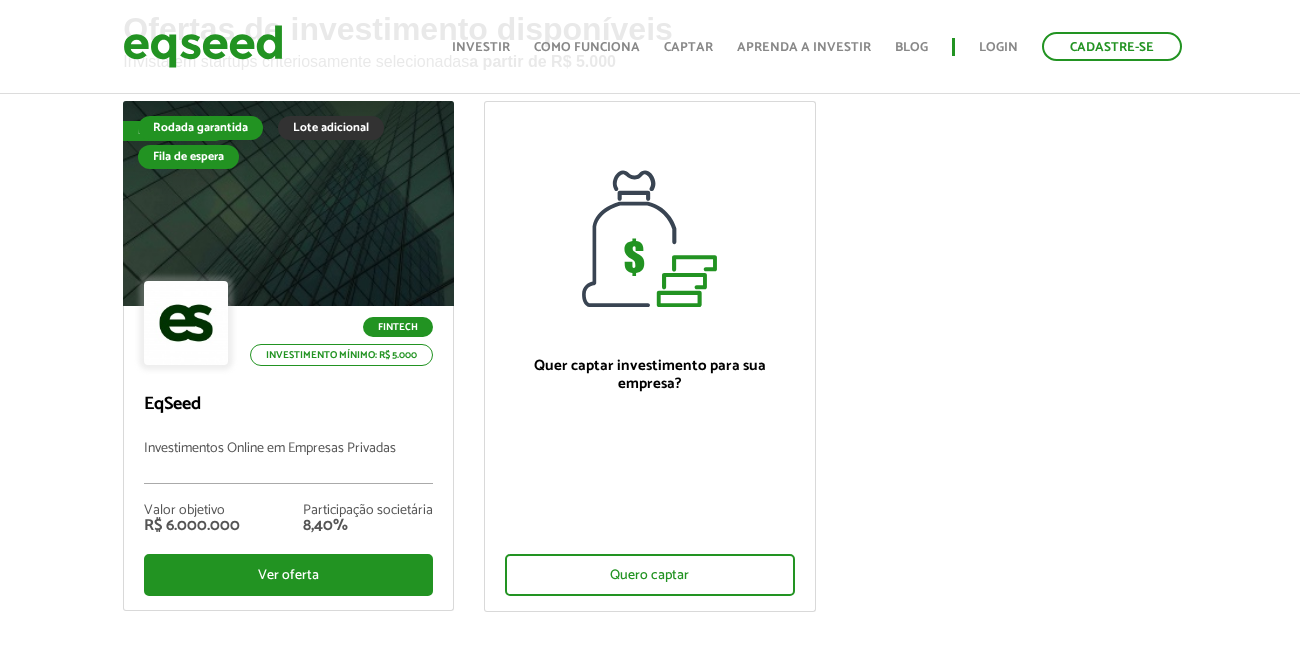 scroll, scrollTop: 138, scrollLeft: 0, axis: vertical 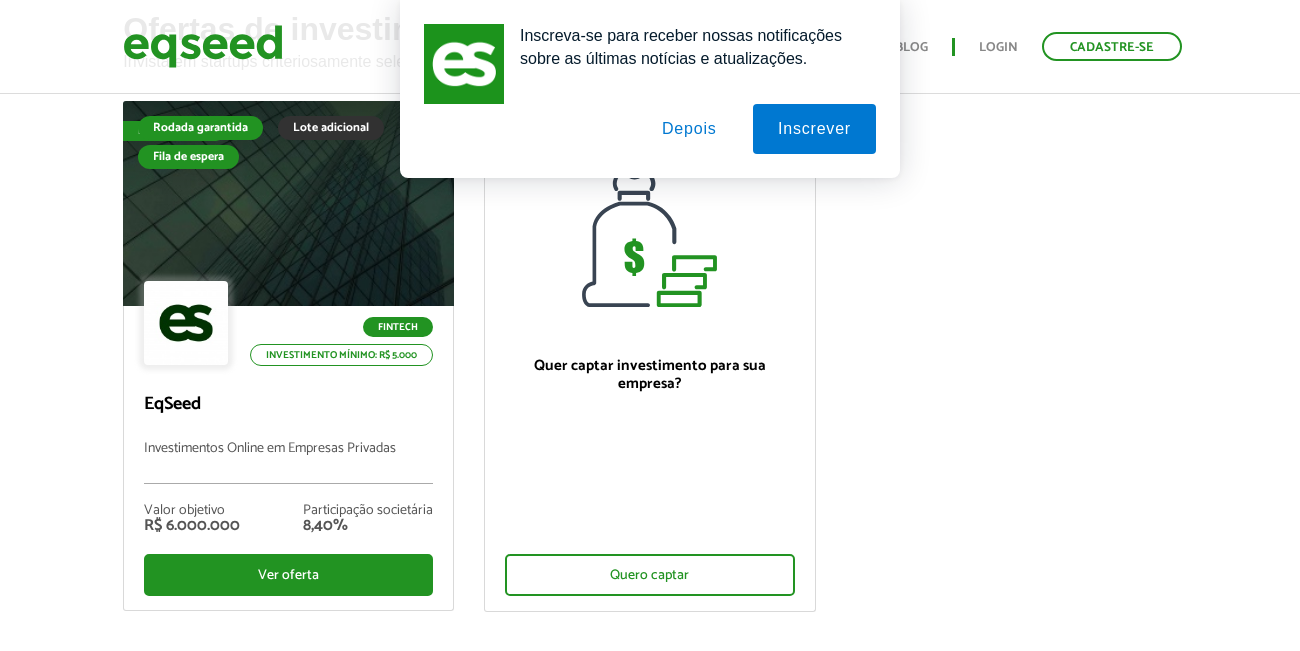 click on "Depois" at bounding box center (689, 129) 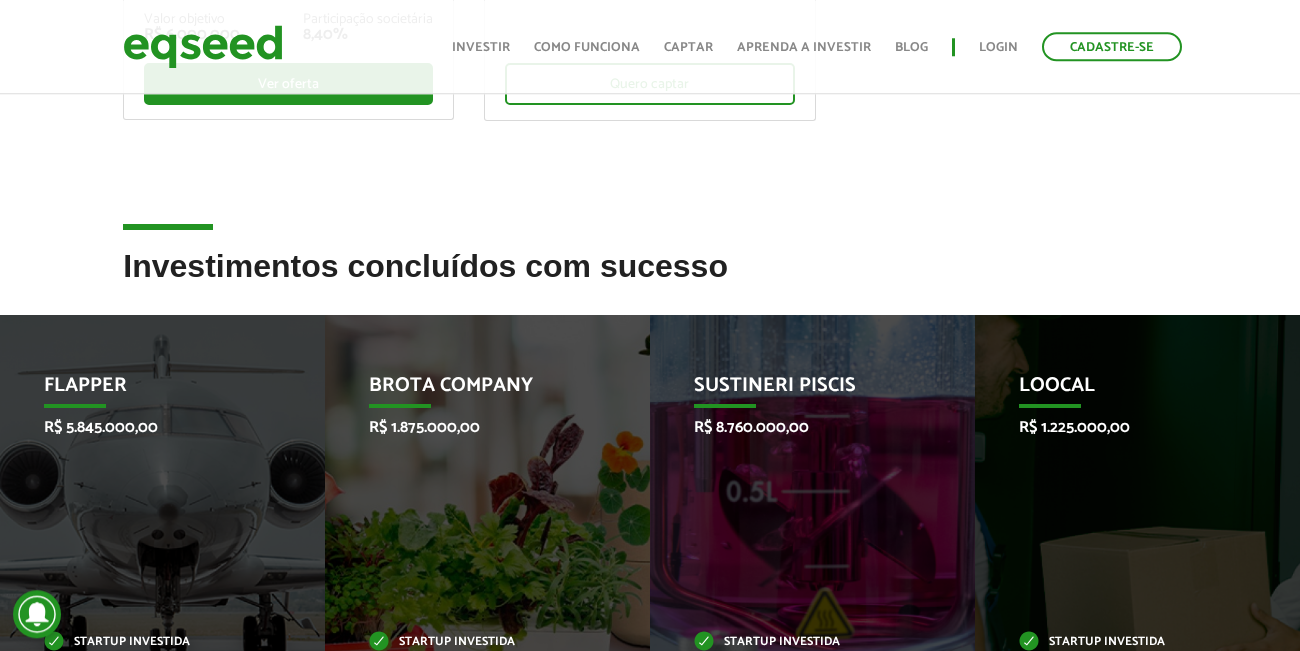 scroll, scrollTop: 649, scrollLeft: 0, axis: vertical 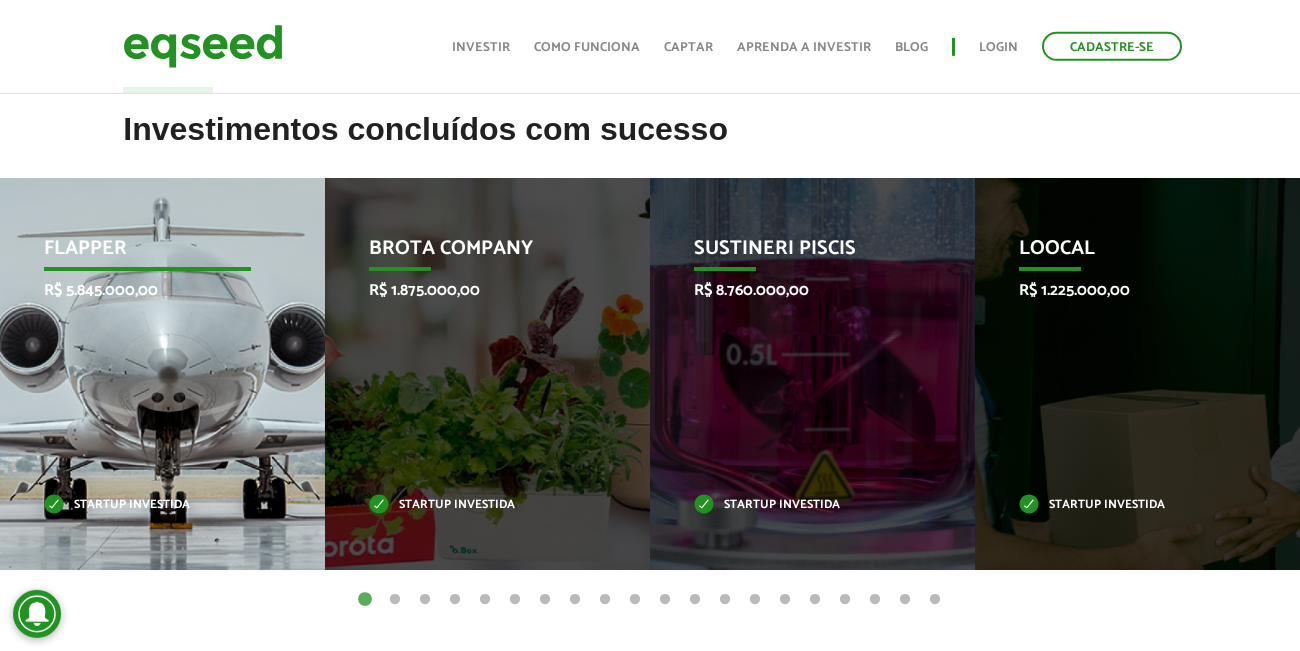 drag, startPoint x: 185, startPoint y: 357, endPoint x: 102, endPoint y: 419, distance: 103.6002 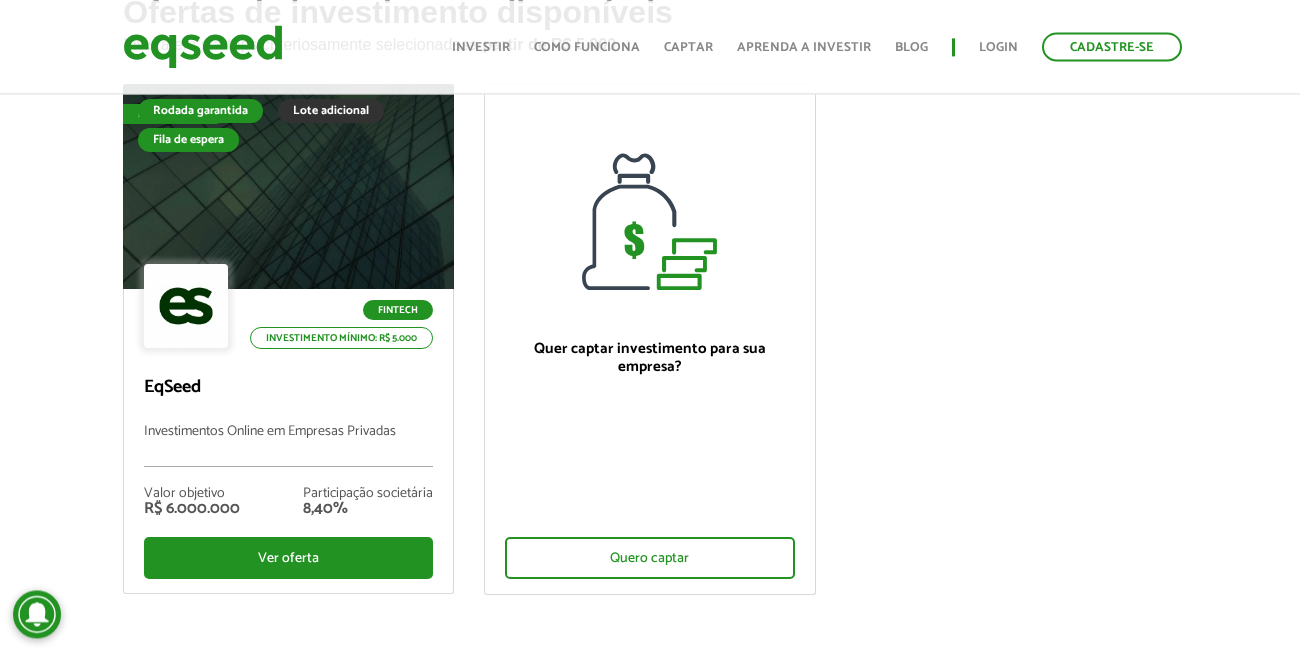 scroll, scrollTop: 151, scrollLeft: 0, axis: vertical 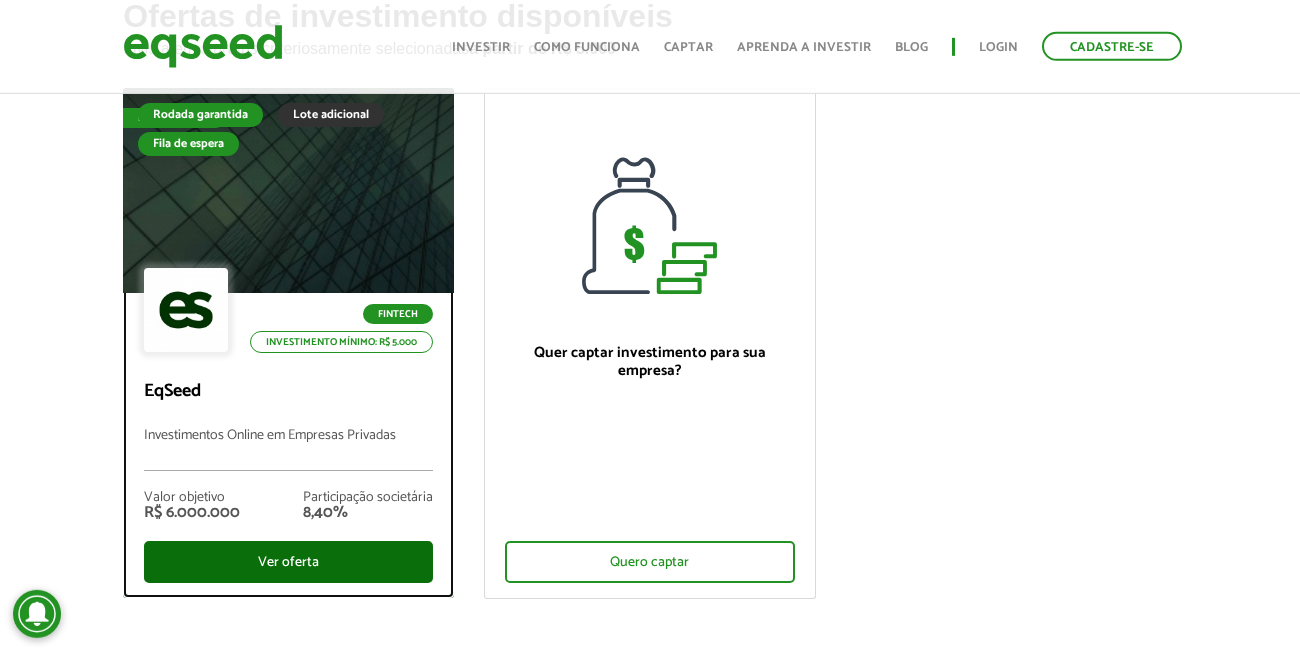 click on "Ver oferta" at bounding box center (288, 562) 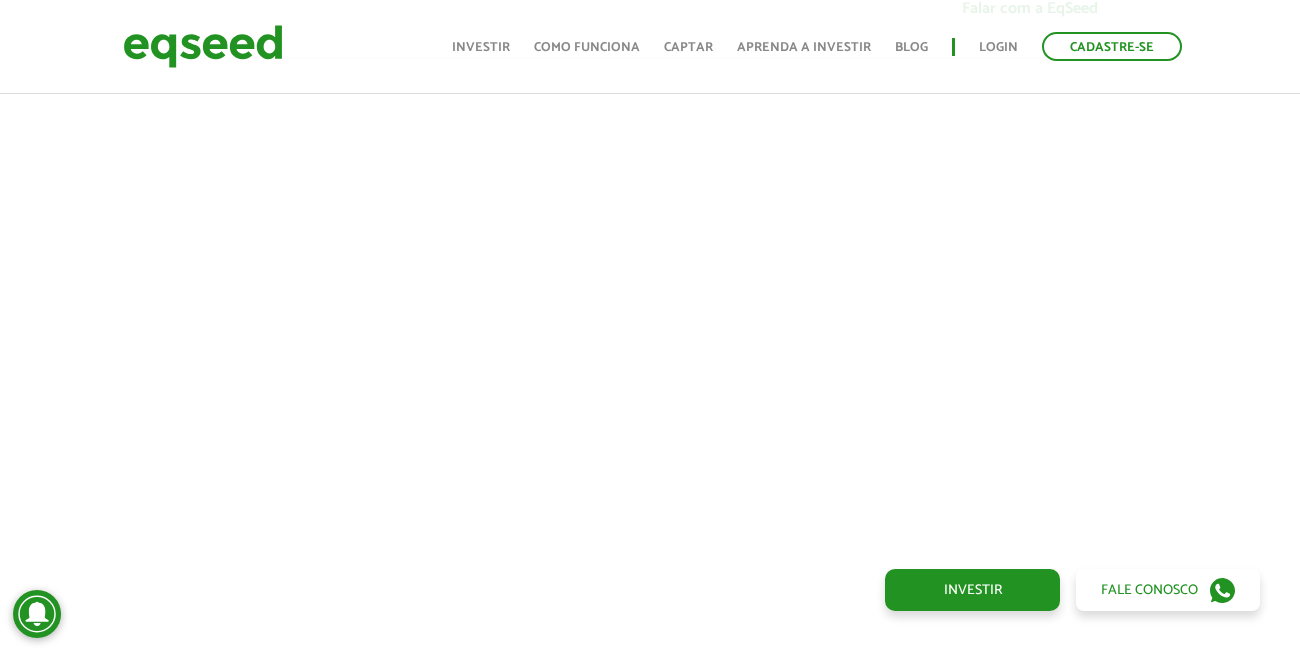 scroll, scrollTop: 1223, scrollLeft: 0, axis: vertical 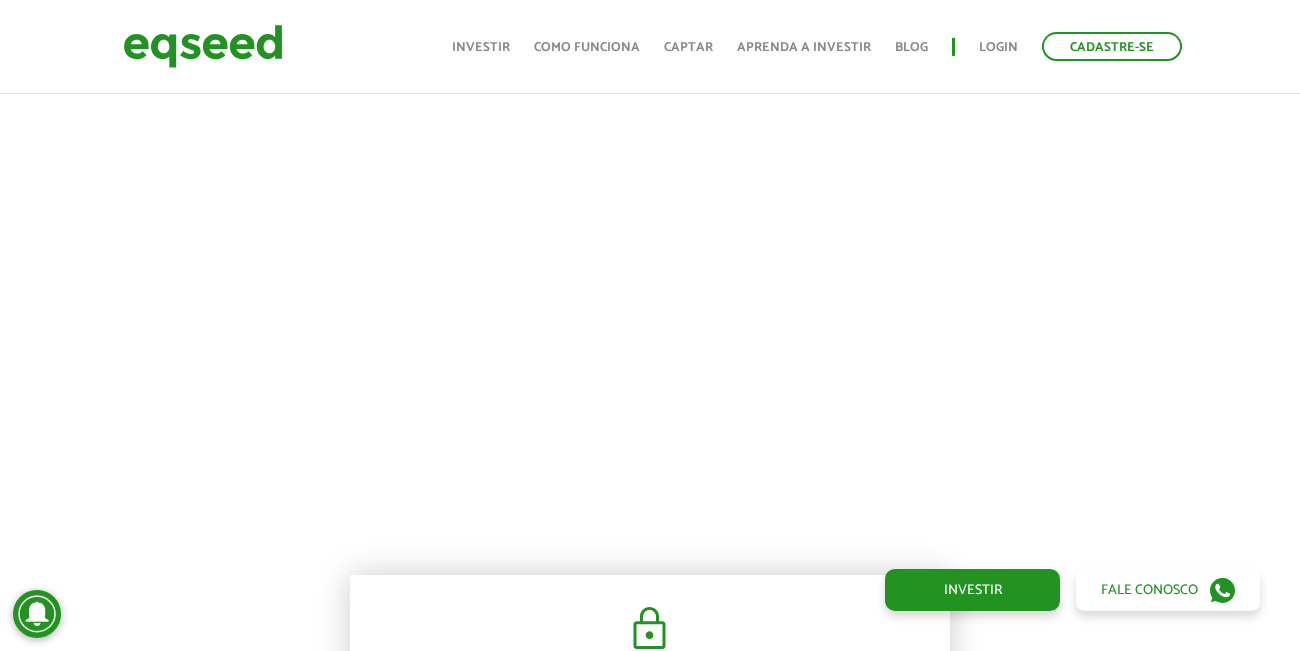 click at bounding box center [650, 193] 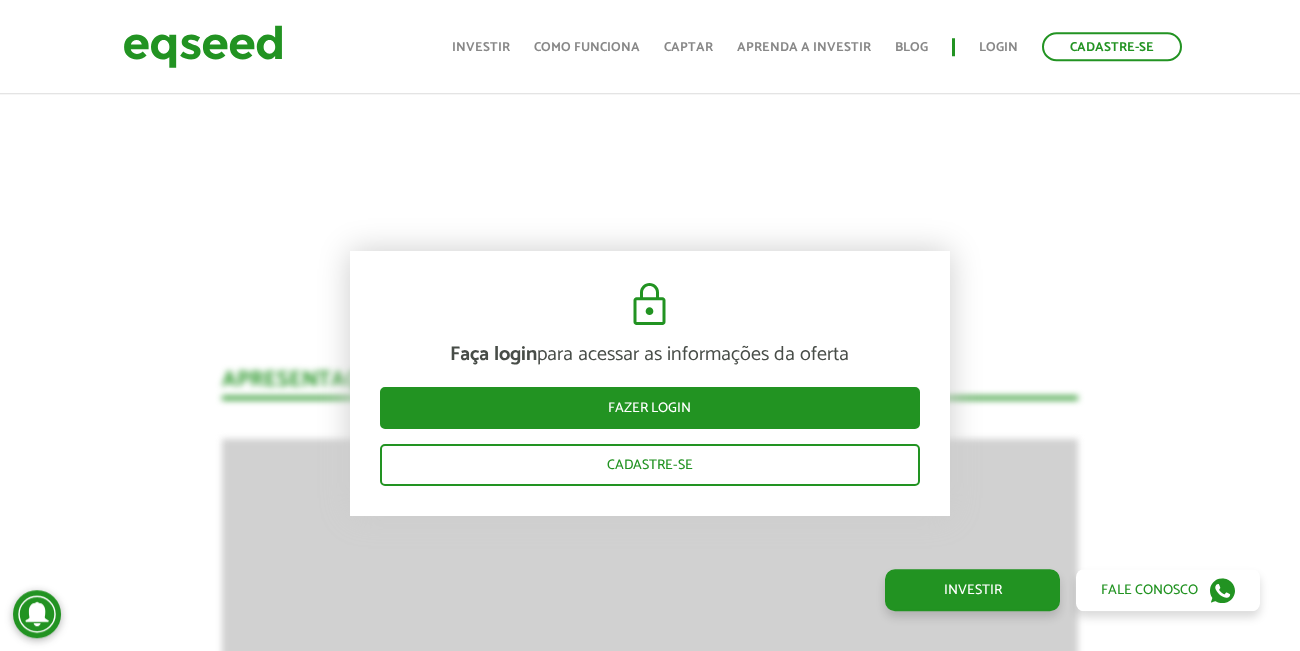 scroll, scrollTop: 745, scrollLeft: 0, axis: vertical 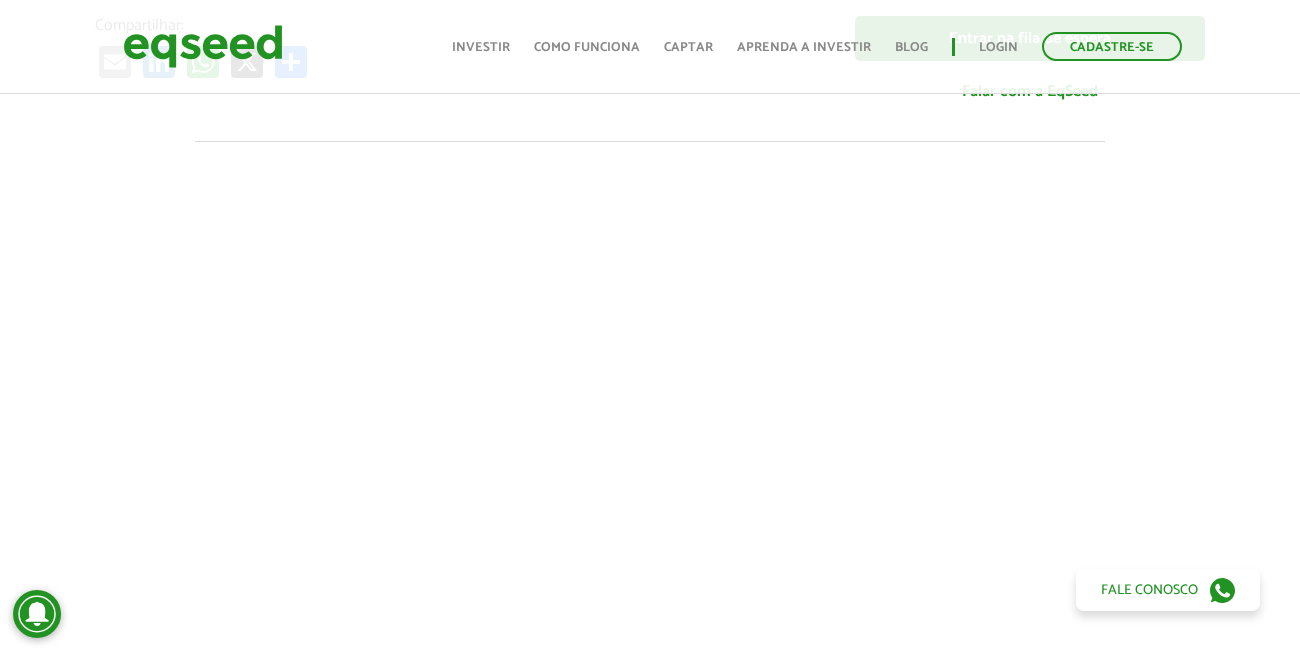 drag, startPoint x: 1297, startPoint y: 90, endPoint x: 1299, endPoint y: 104, distance: 14.142136 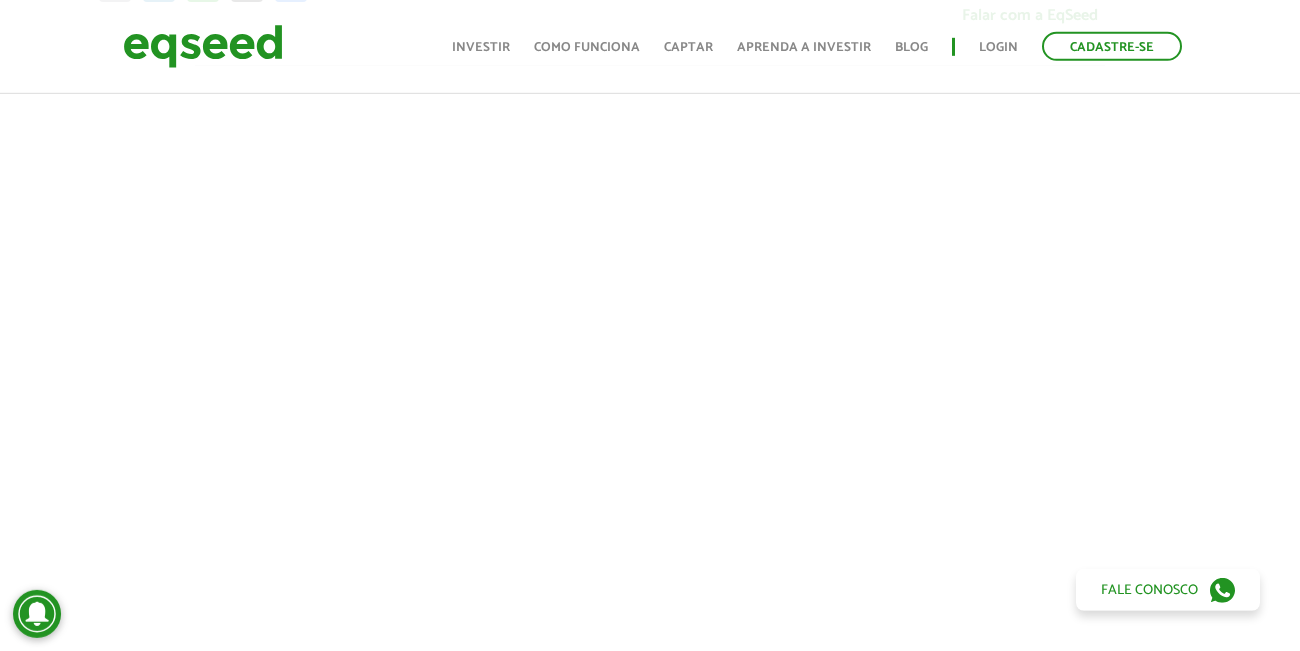 scroll, scrollTop: 852, scrollLeft: 0, axis: vertical 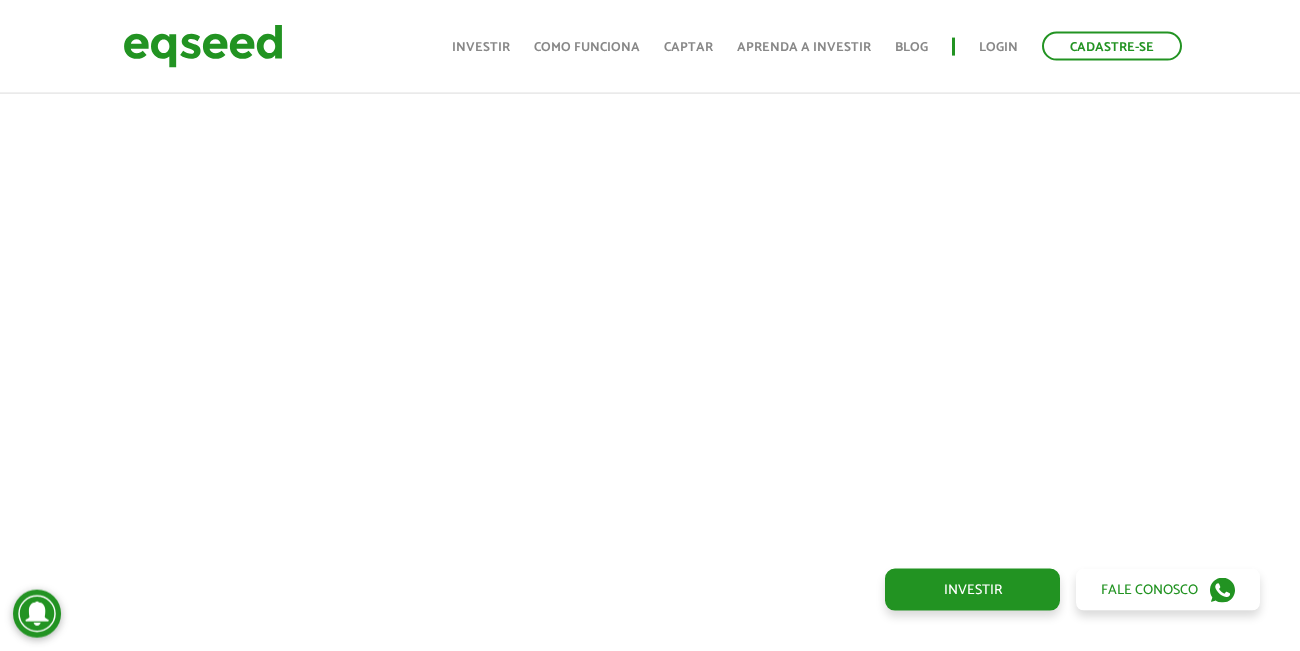 click at bounding box center (650, 315) 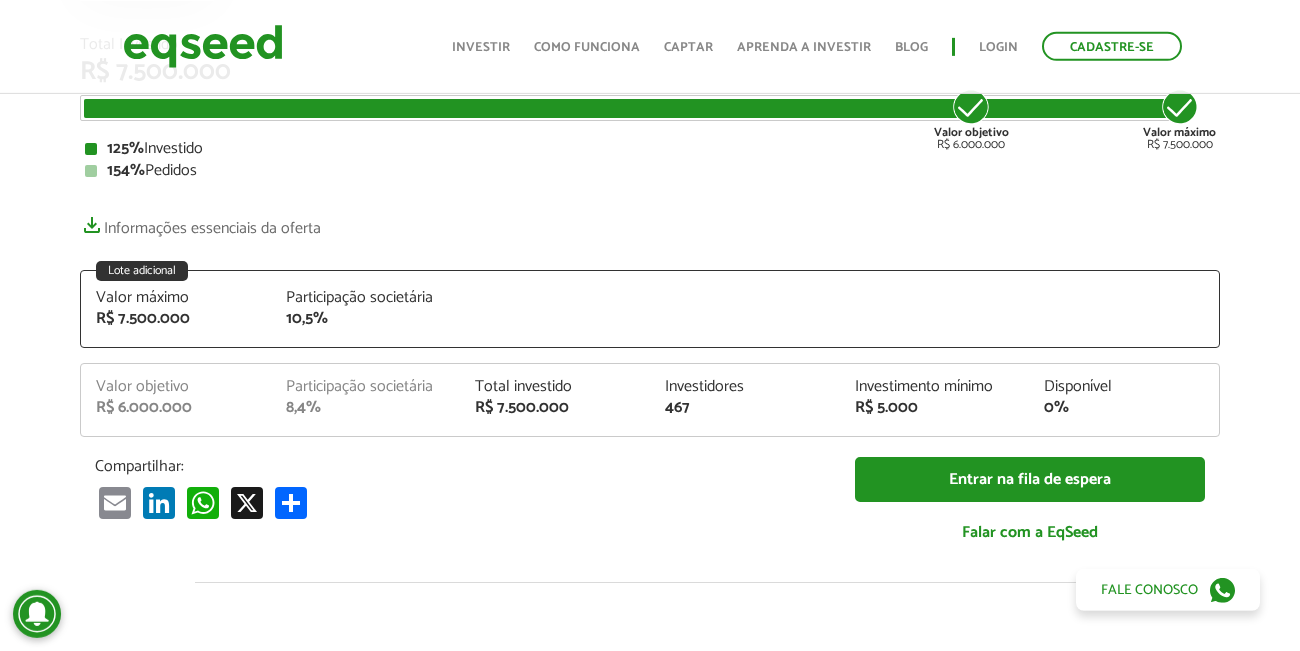 scroll, scrollTop: 0, scrollLeft: 0, axis: both 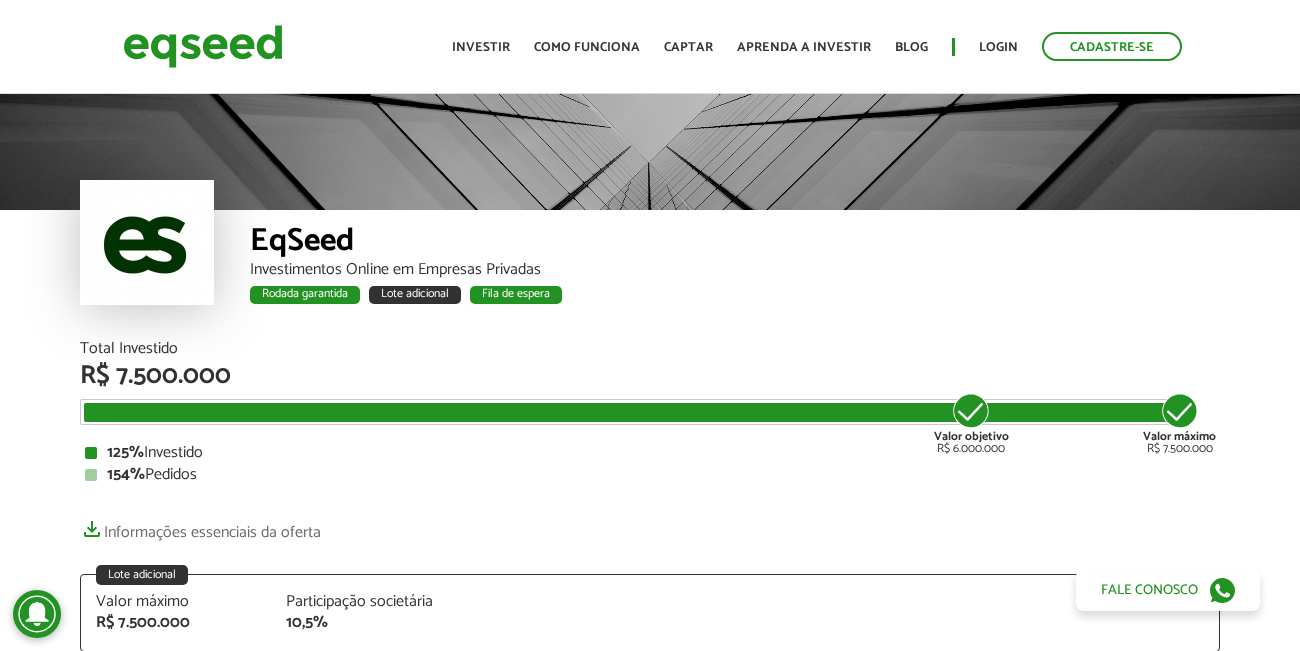 click on "Início
Investir
Como funciona
Captar
Aprenda a investir
Blog
Login
Cadastre-se" at bounding box center (817, 46) 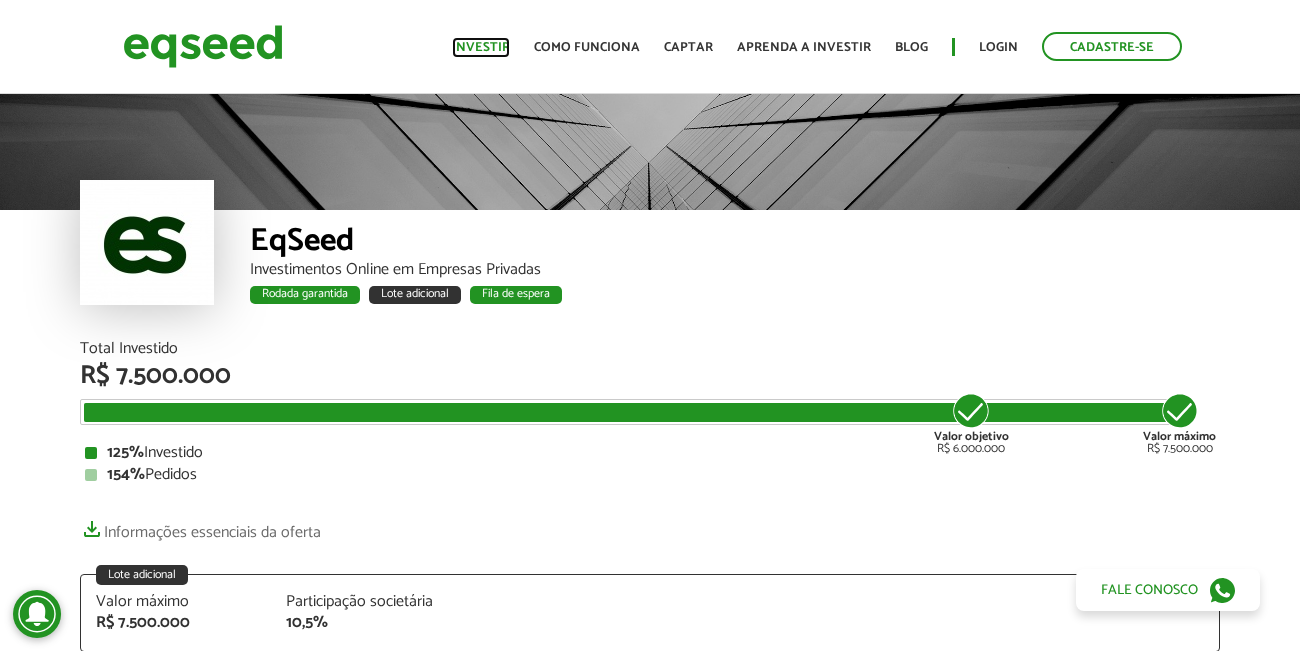 click on "Investir" at bounding box center [481, 47] 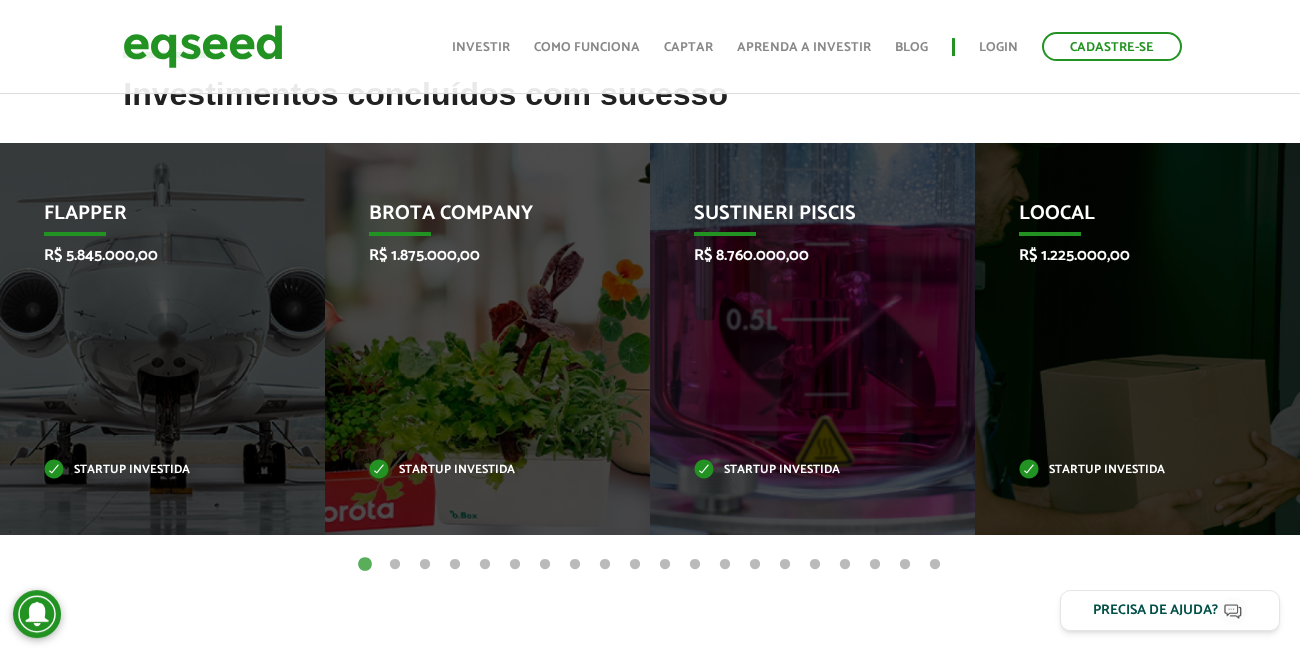 scroll, scrollTop: 828, scrollLeft: 0, axis: vertical 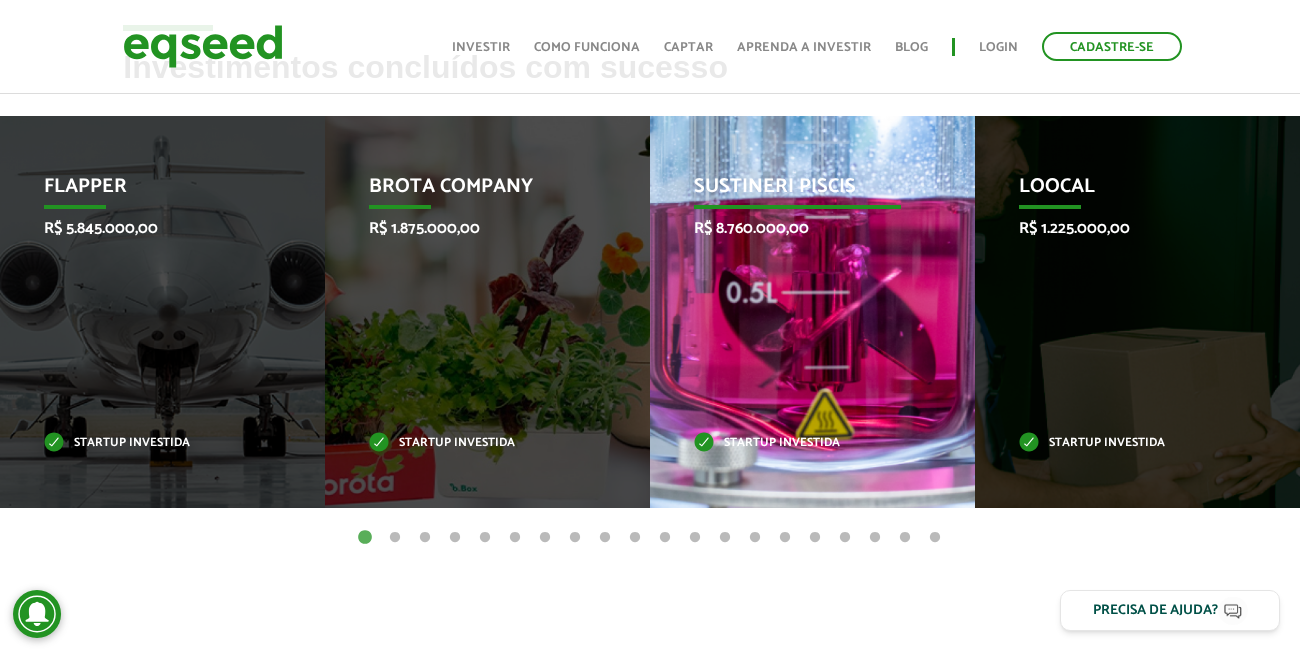 click on "Sustineri Piscis" at bounding box center [797, 192] 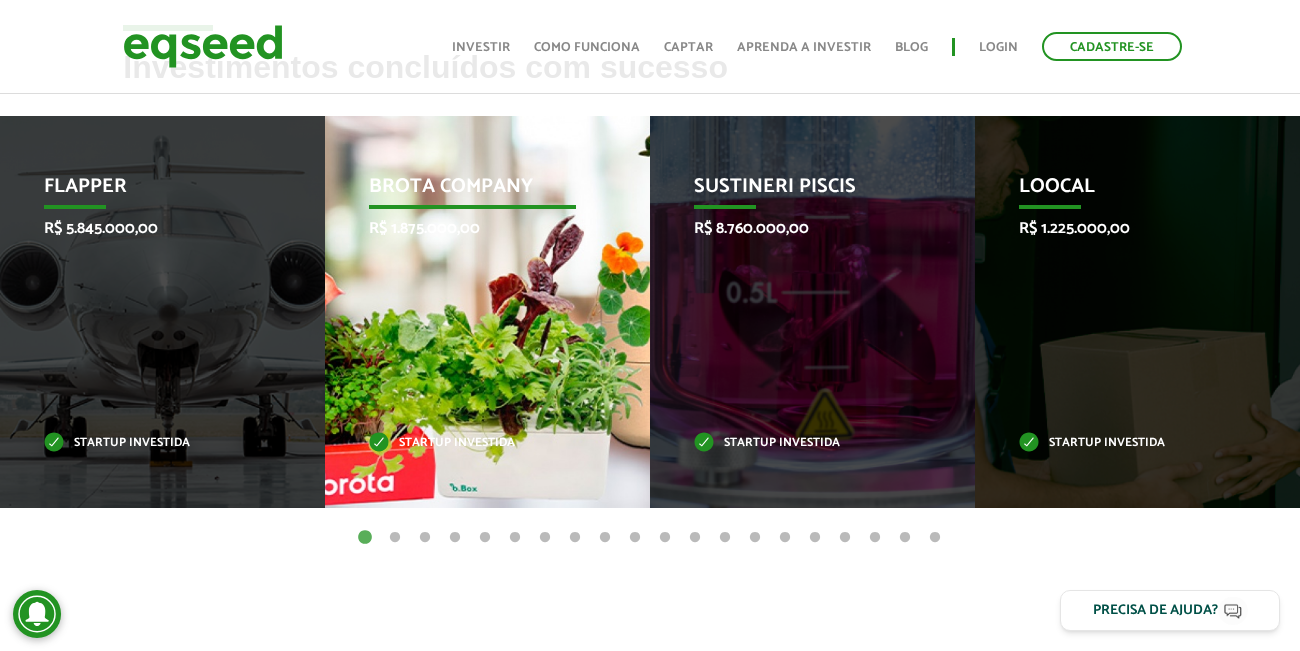 click on "Brota Company
R$ 1.875.000,00
Startup investida" at bounding box center [472, 312] 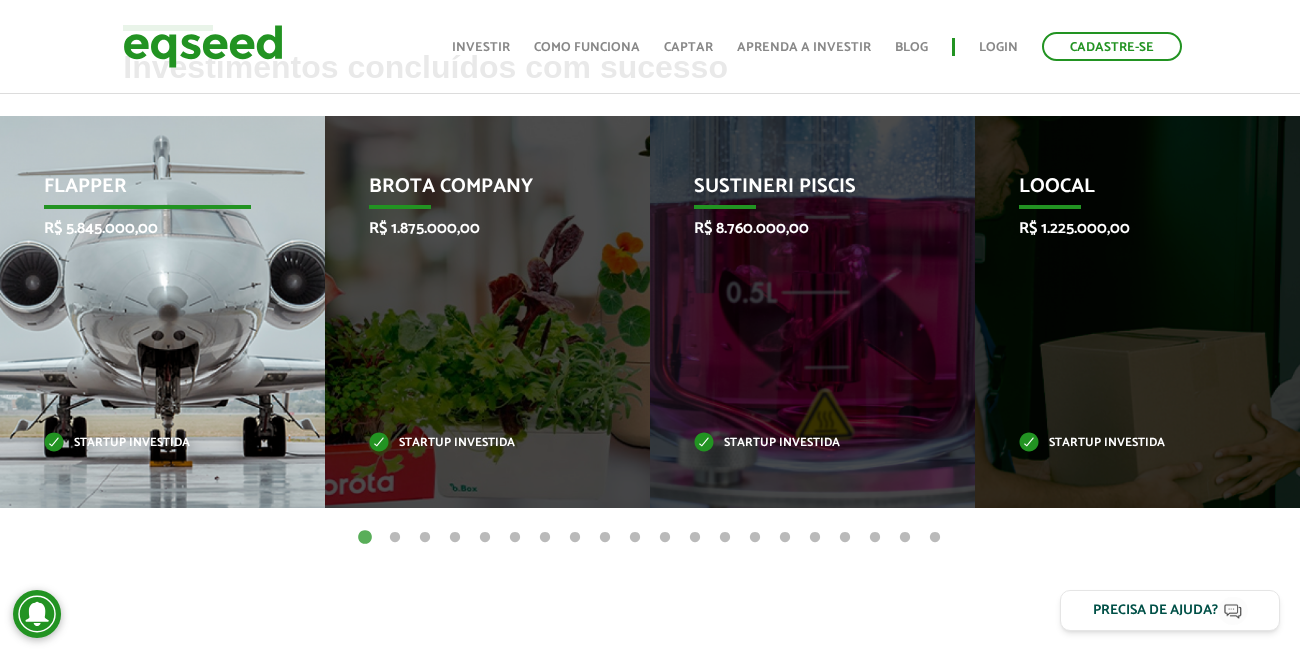 click on "Flapper
R$ 5.845.000,00
Startup investida" at bounding box center (147, 312) 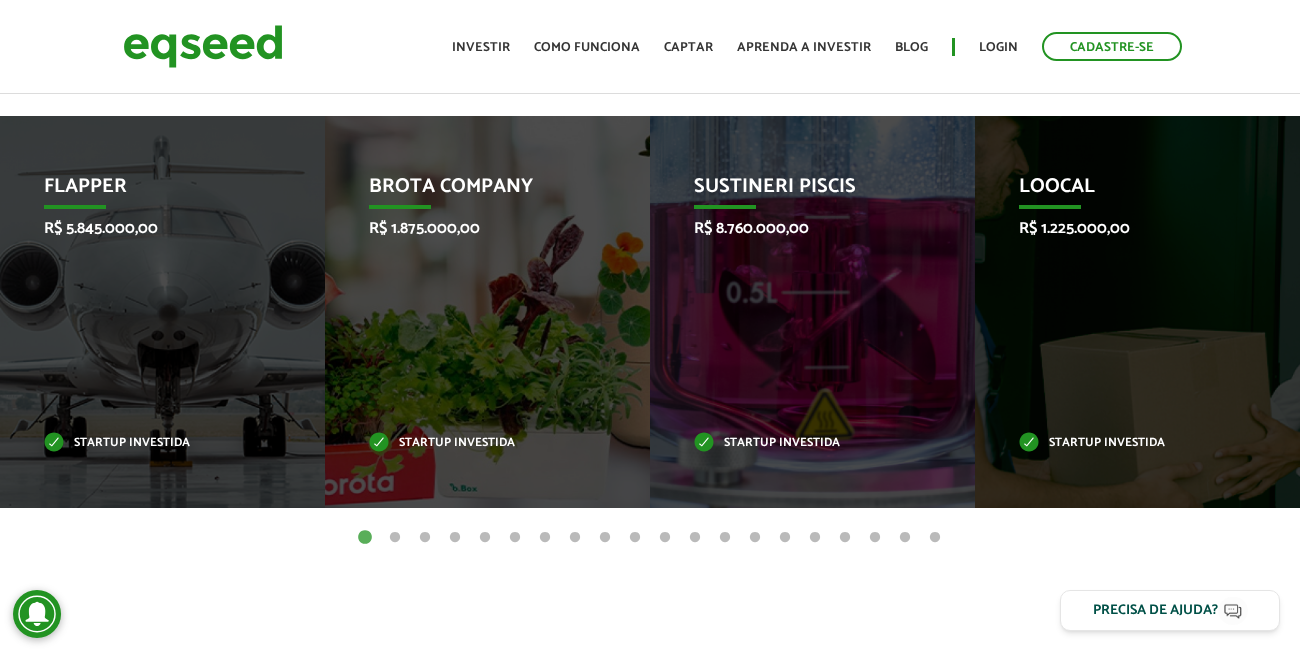 scroll, scrollTop: 0, scrollLeft: 0, axis: both 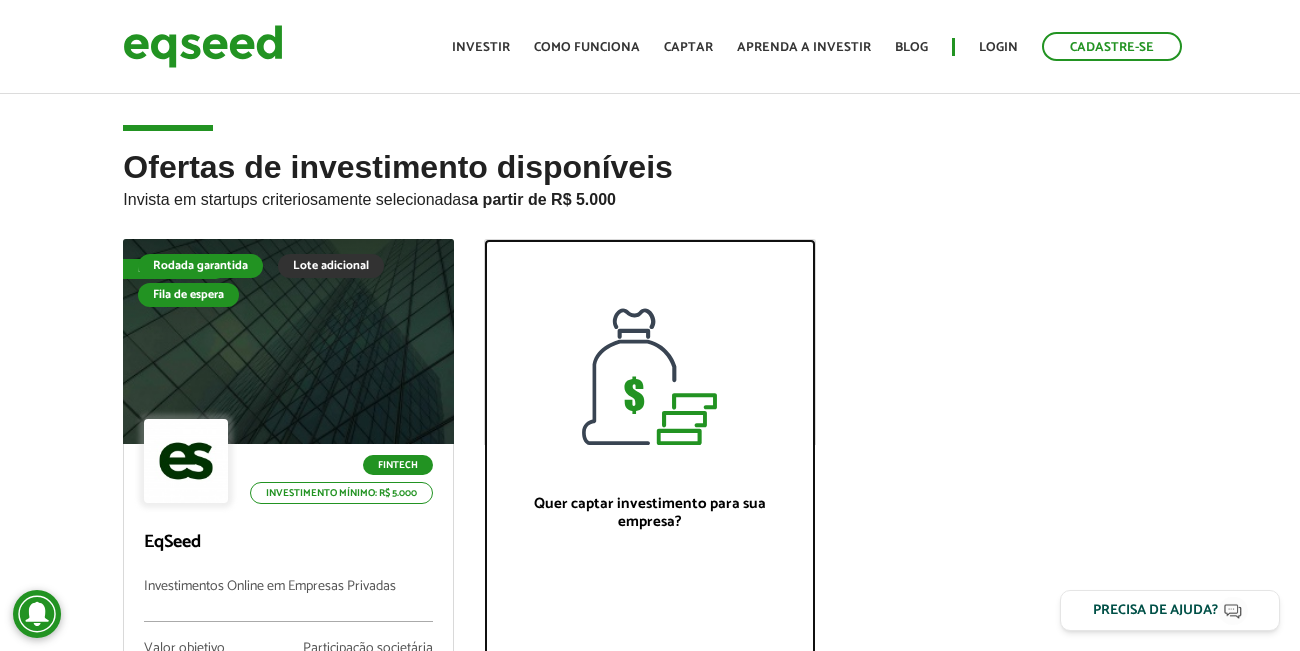 click at bounding box center [649, 342] 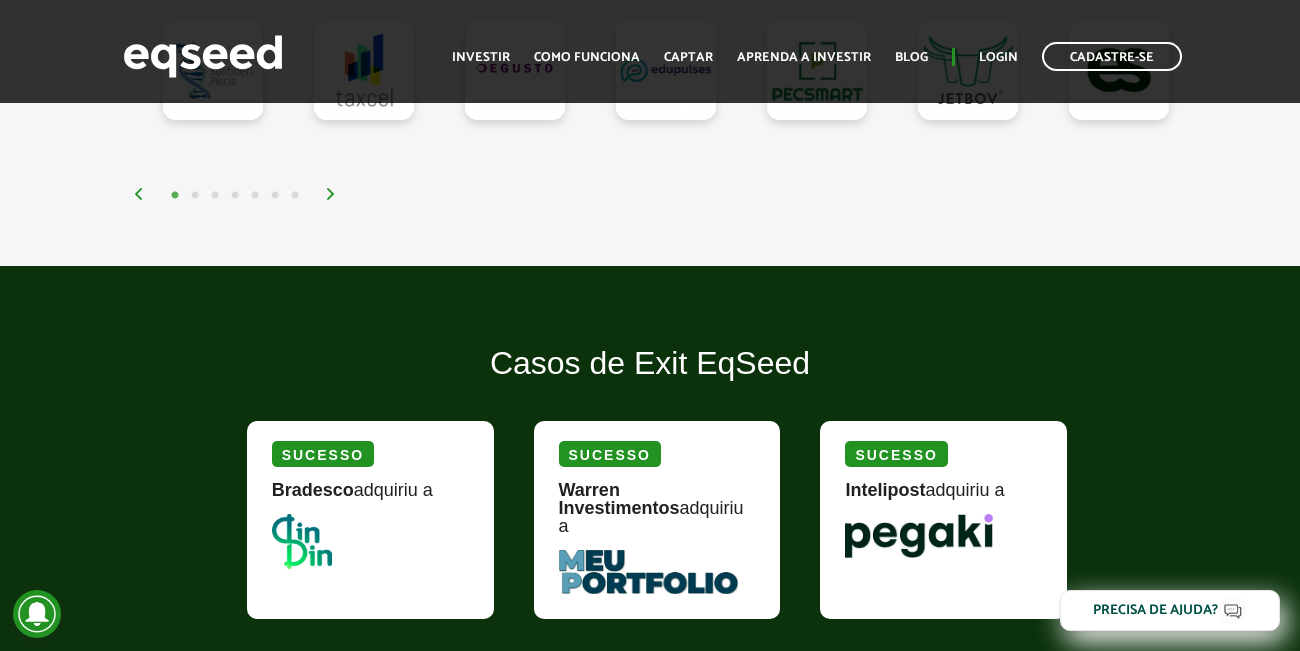scroll, scrollTop: 2346, scrollLeft: 0, axis: vertical 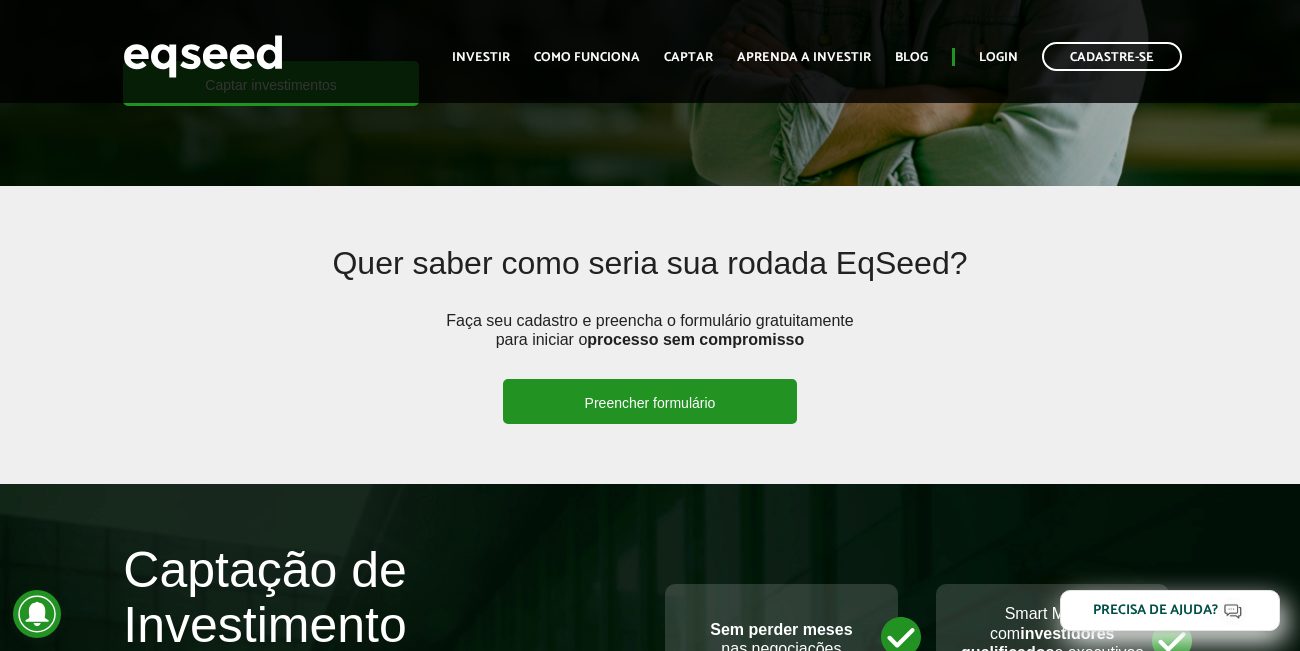 click on "Preencher formulário" at bounding box center [650, 401] 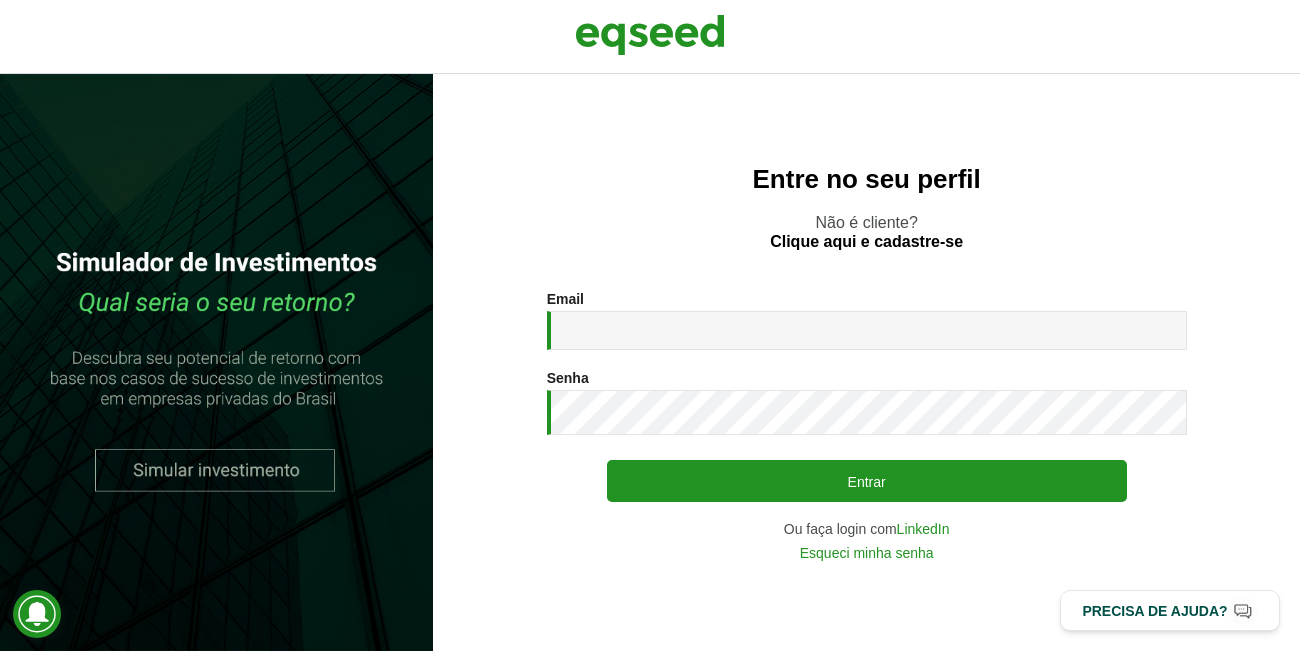scroll, scrollTop: 0, scrollLeft: 0, axis: both 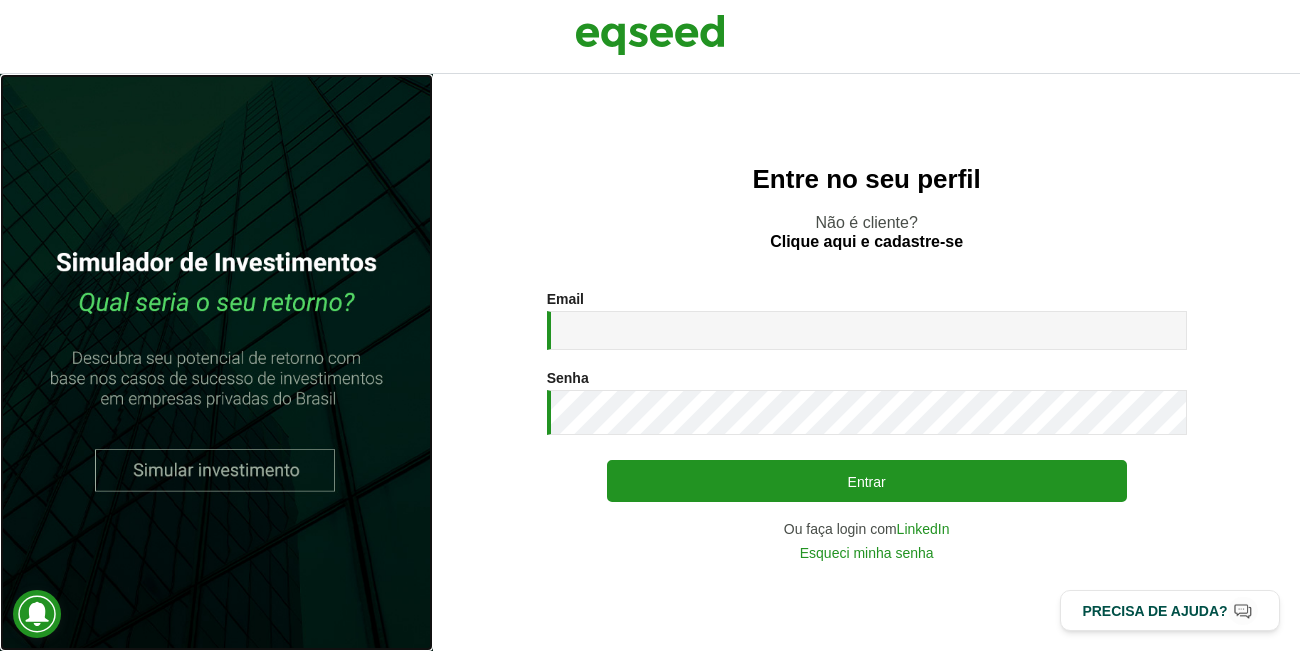 click at bounding box center (216, 362) 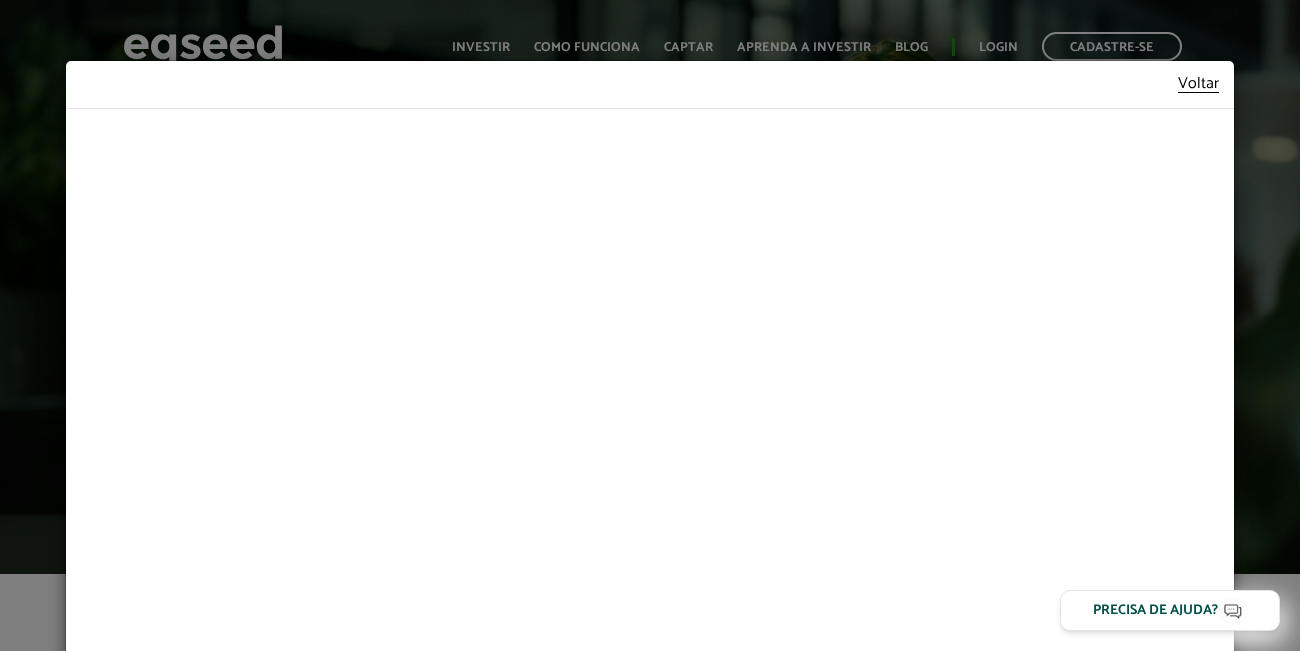 scroll, scrollTop: 0, scrollLeft: 0, axis: both 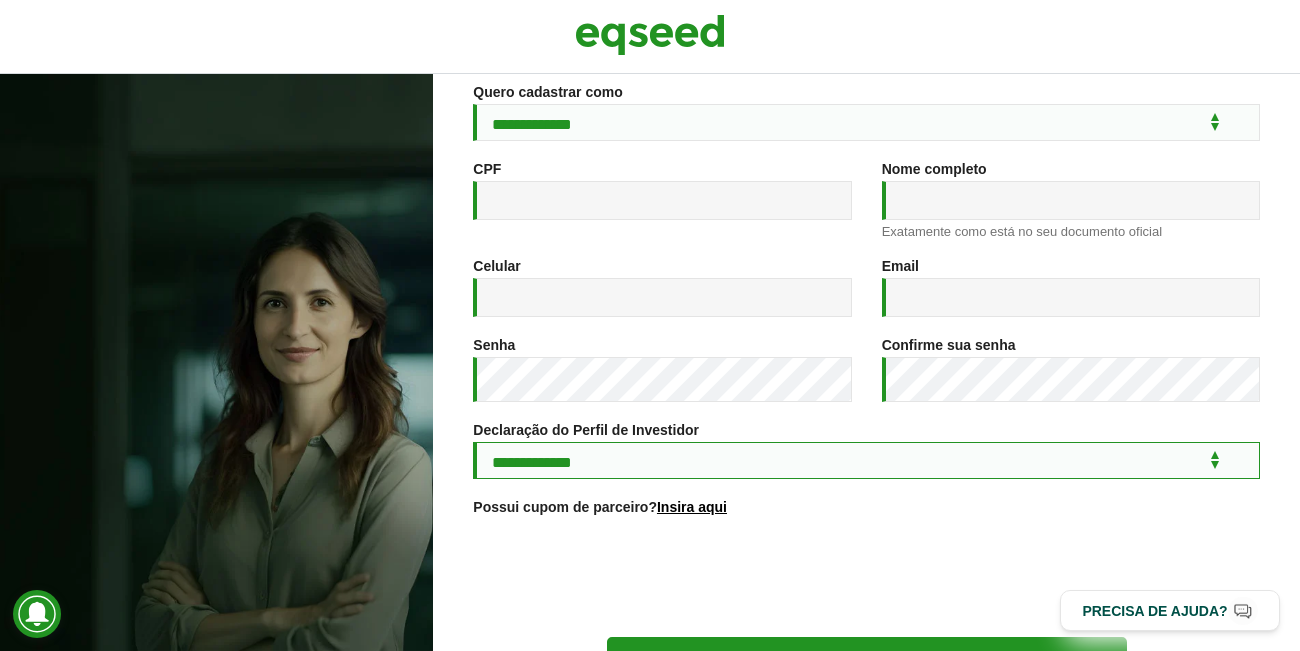 click on "**********" at bounding box center (866, 362) 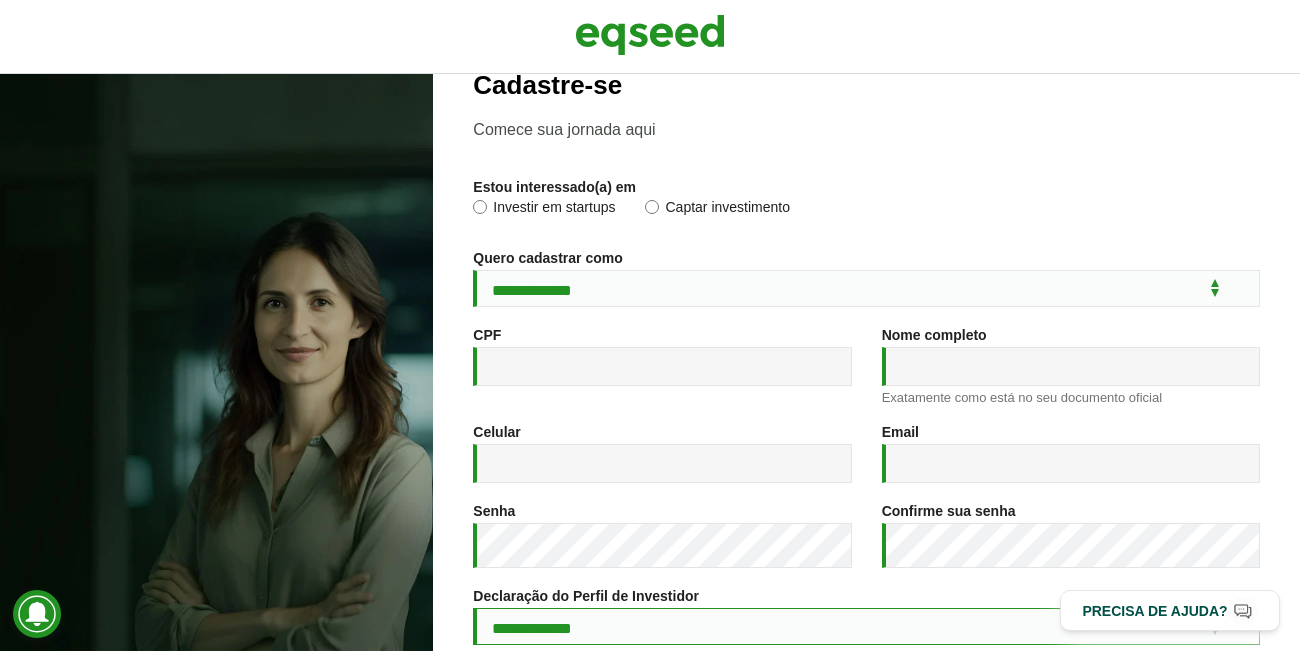 scroll, scrollTop: 33, scrollLeft: 0, axis: vertical 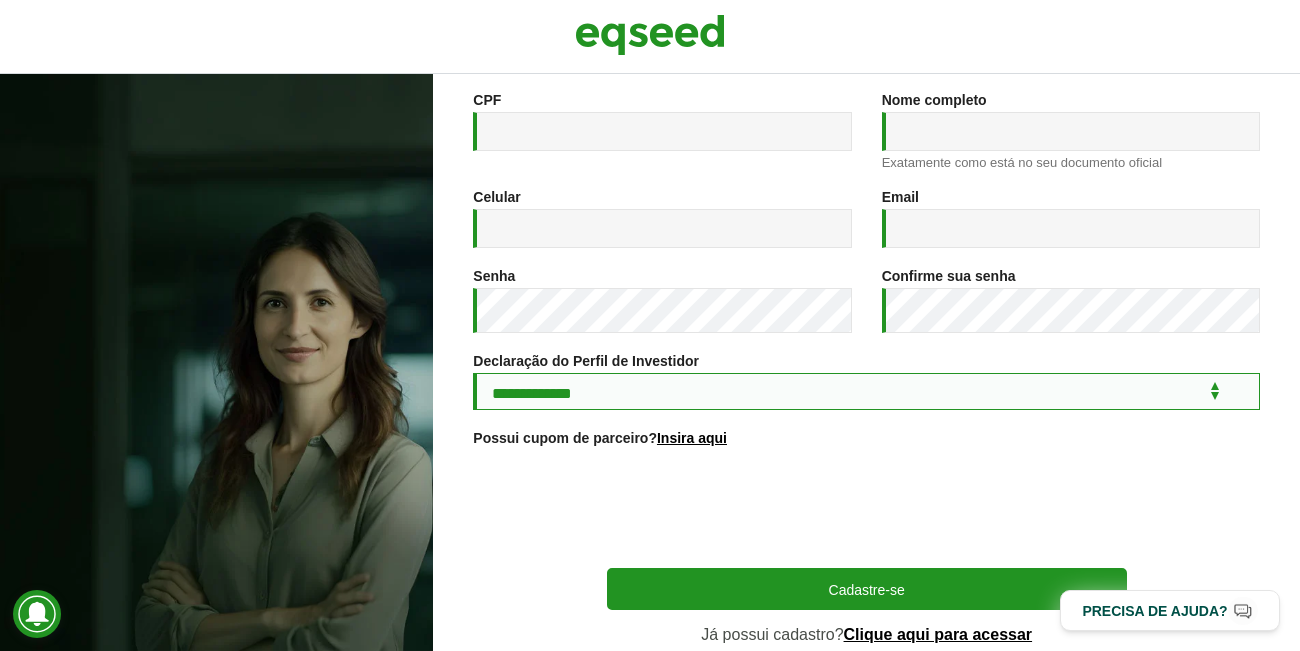 click on "**********" at bounding box center (866, 391) 